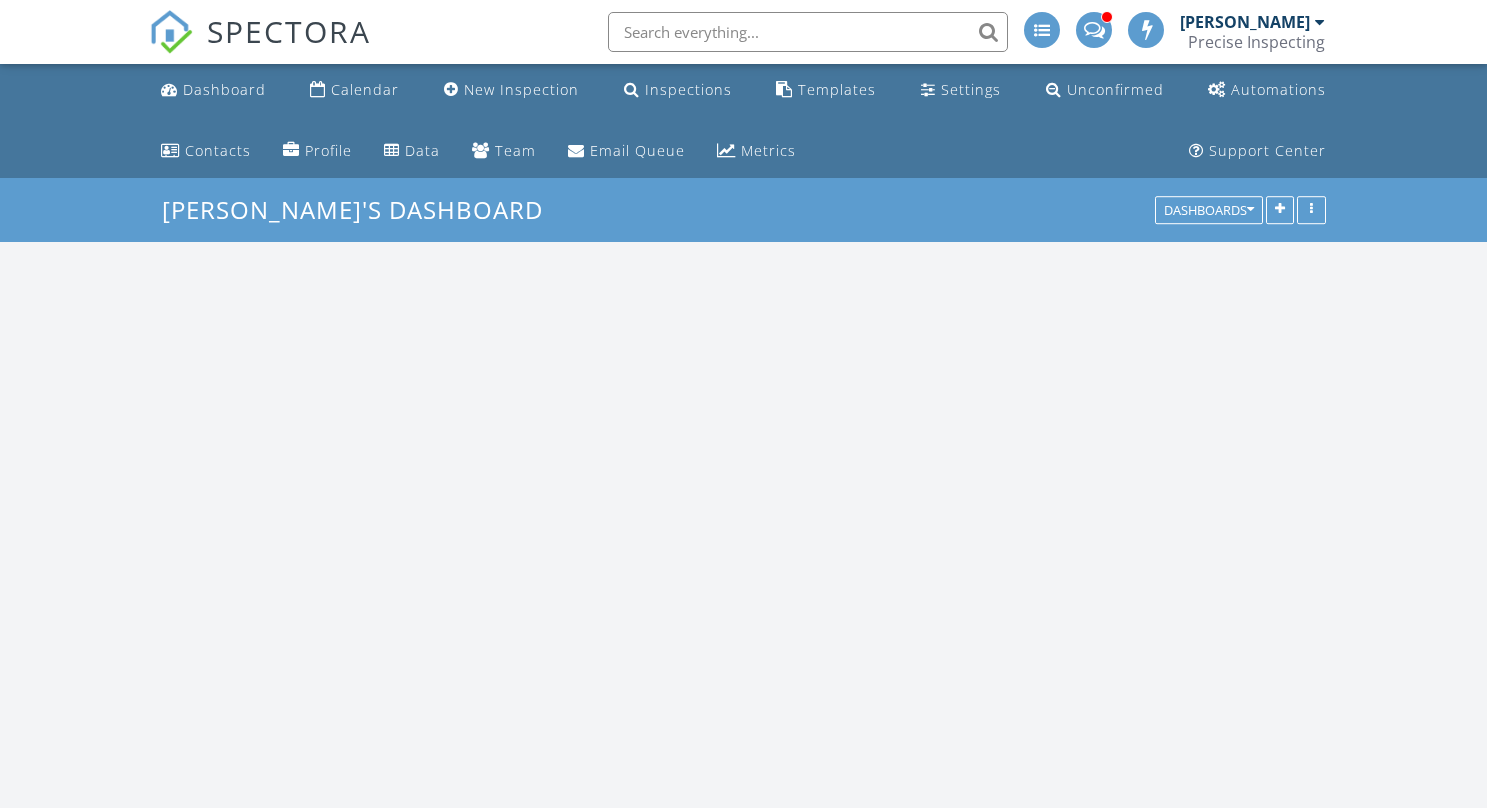 scroll, scrollTop: 0, scrollLeft: 0, axis: both 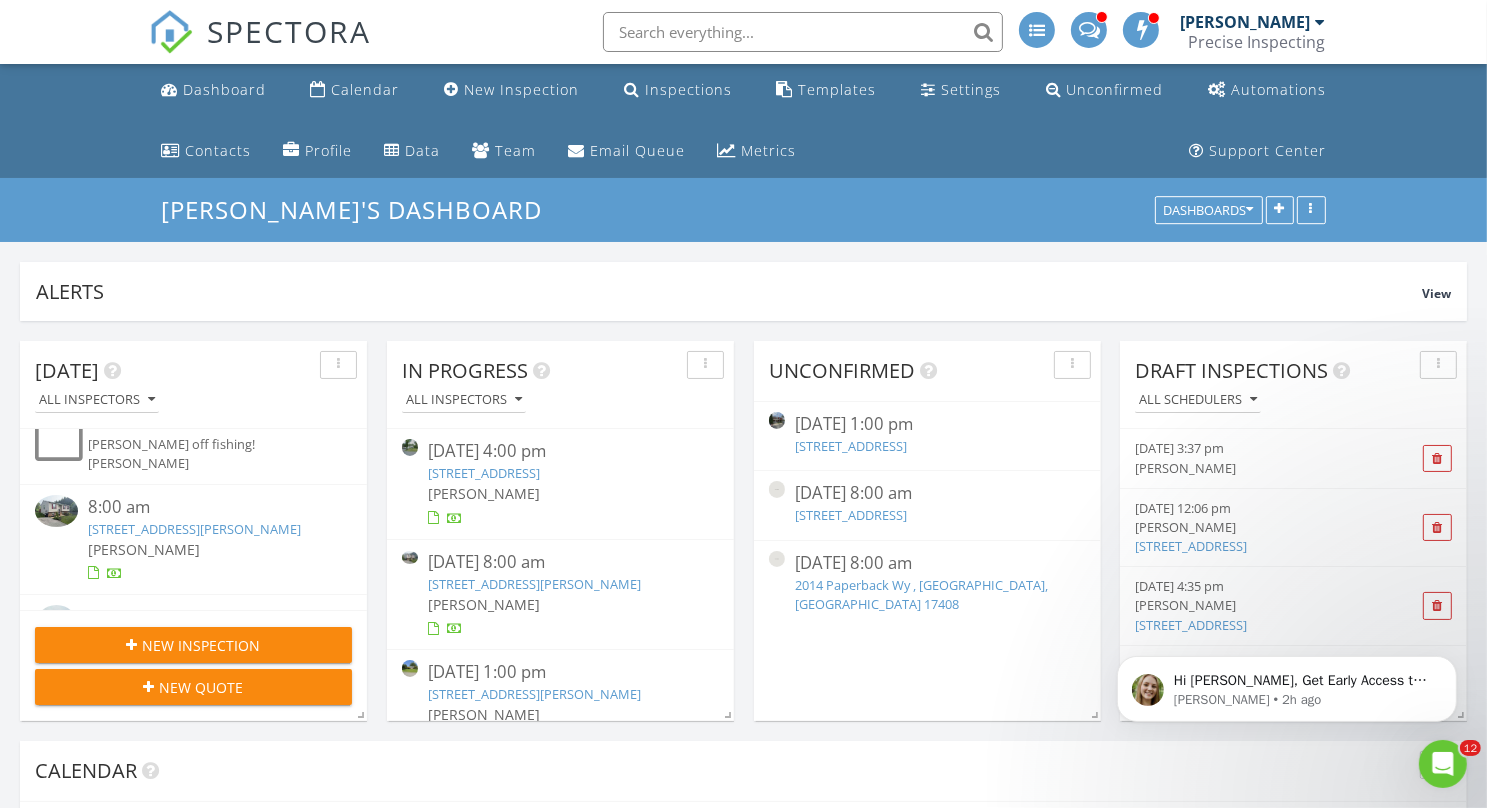 click on "[STREET_ADDRESS][PERSON_NAME]" at bounding box center (194, 529) 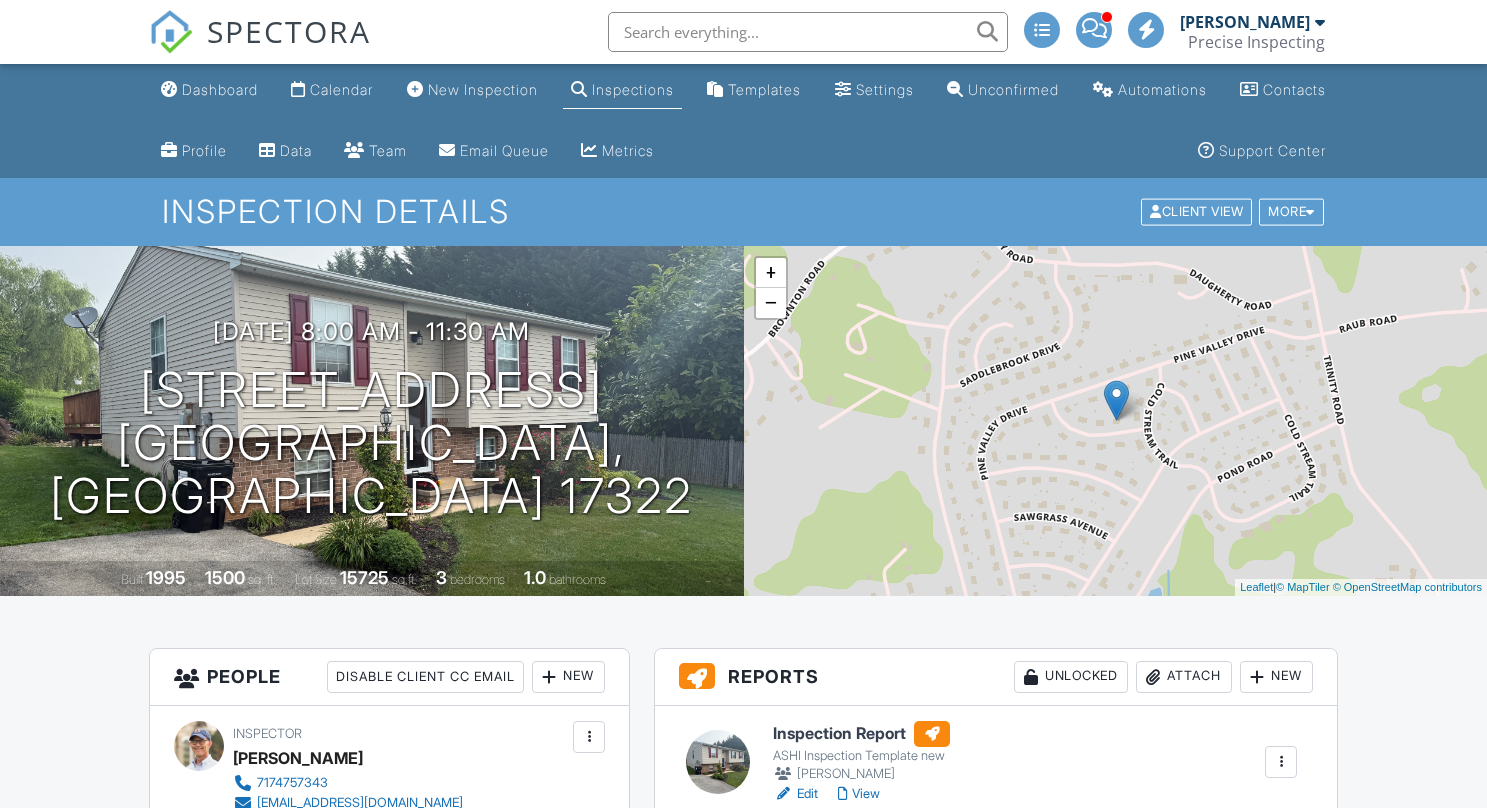 scroll, scrollTop: 0, scrollLeft: 0, axis: both 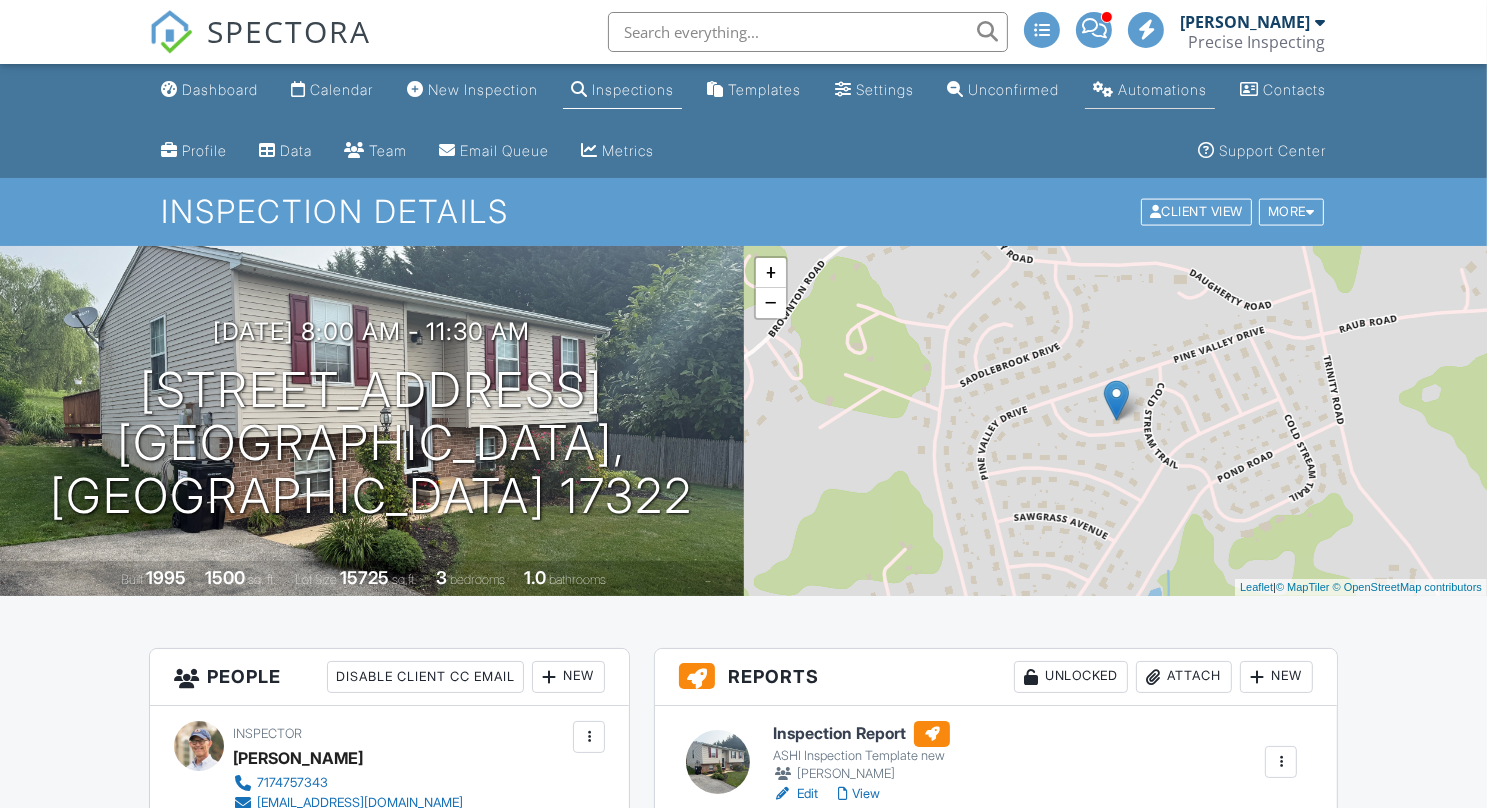 click on "Automations" at bounding box center (1162, 89) 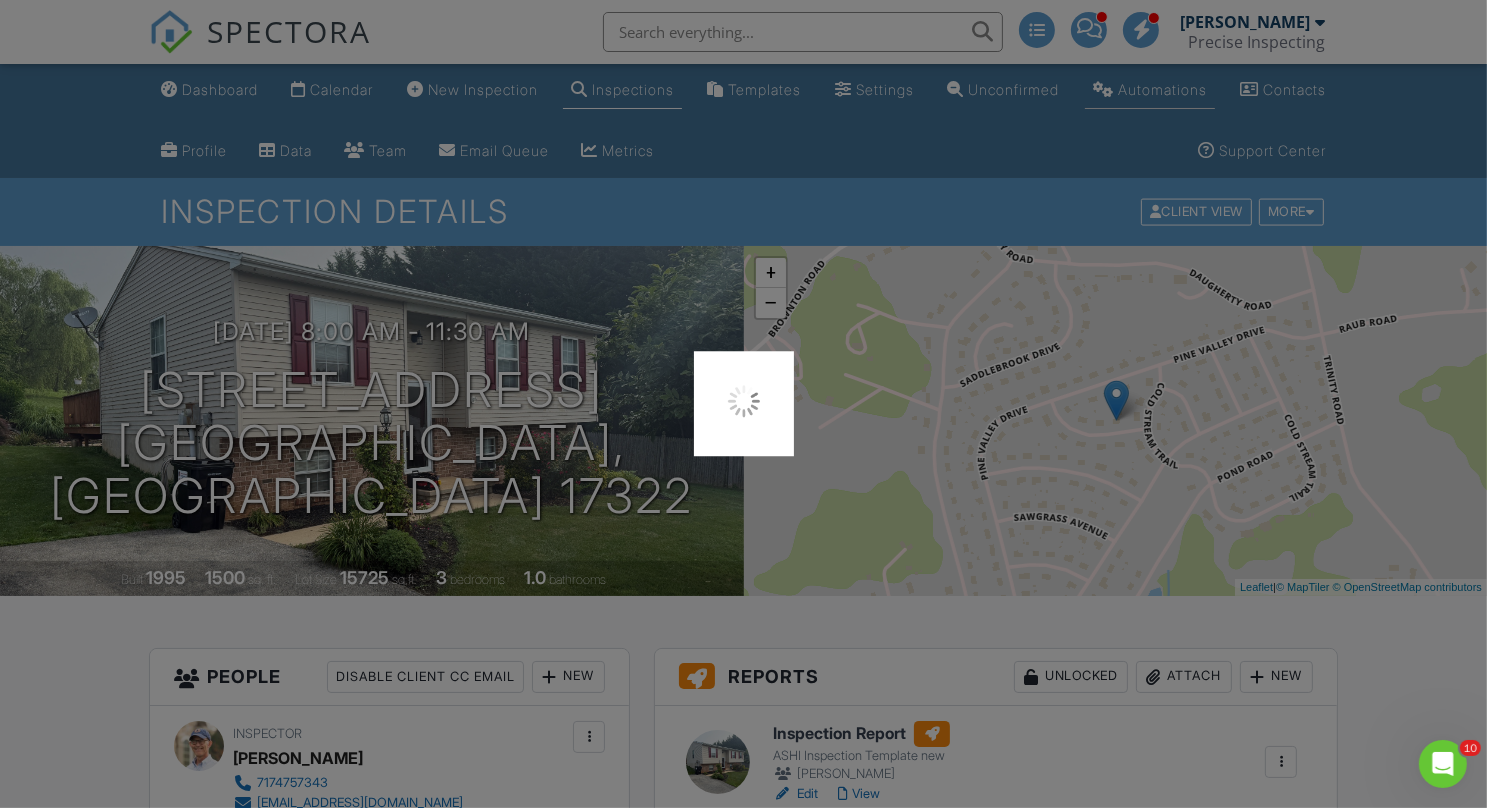 scroll, scrollTop: 0, scrollLeft: 0, axis: both 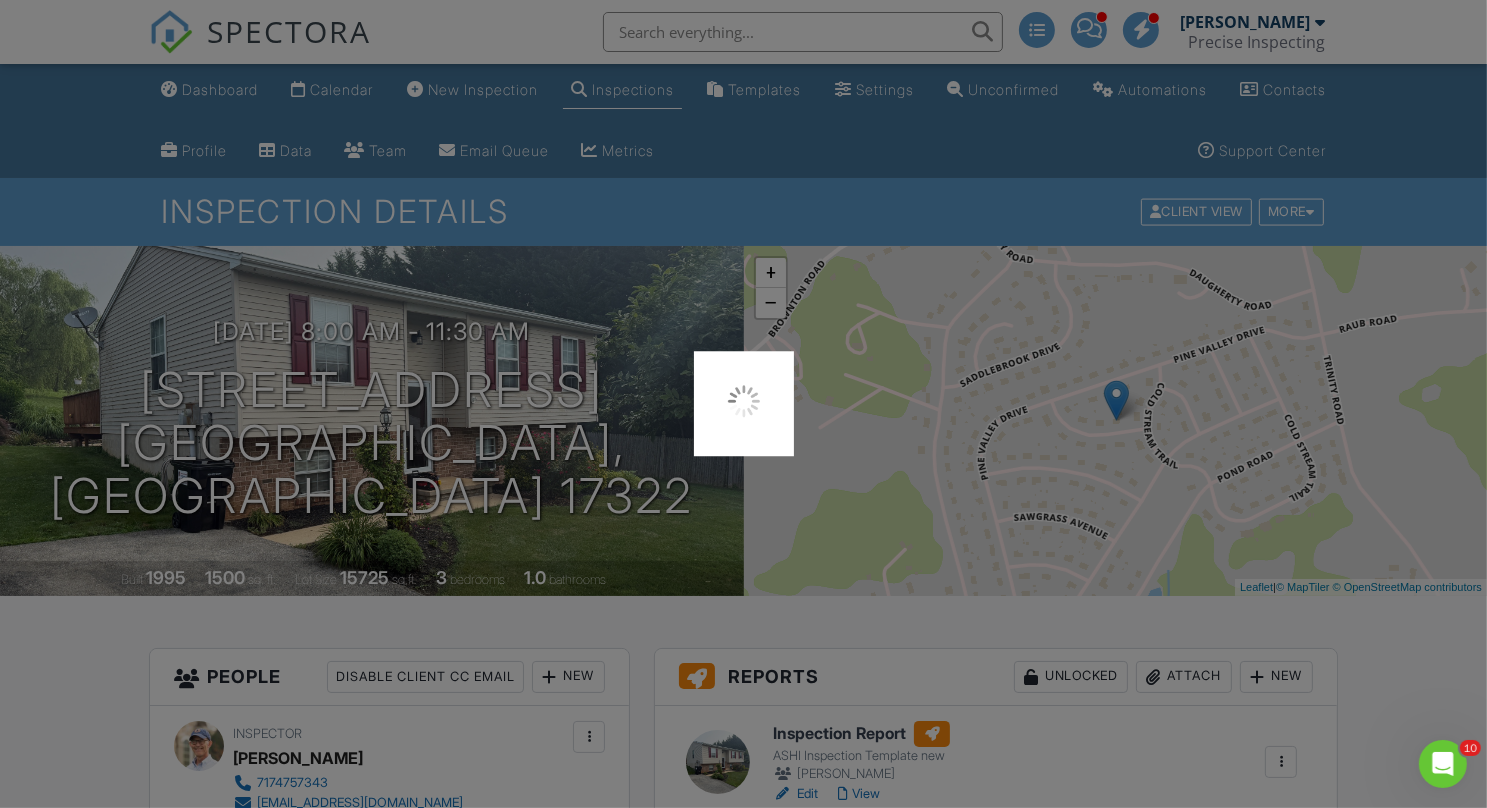 click at bounding box center (743, 404) 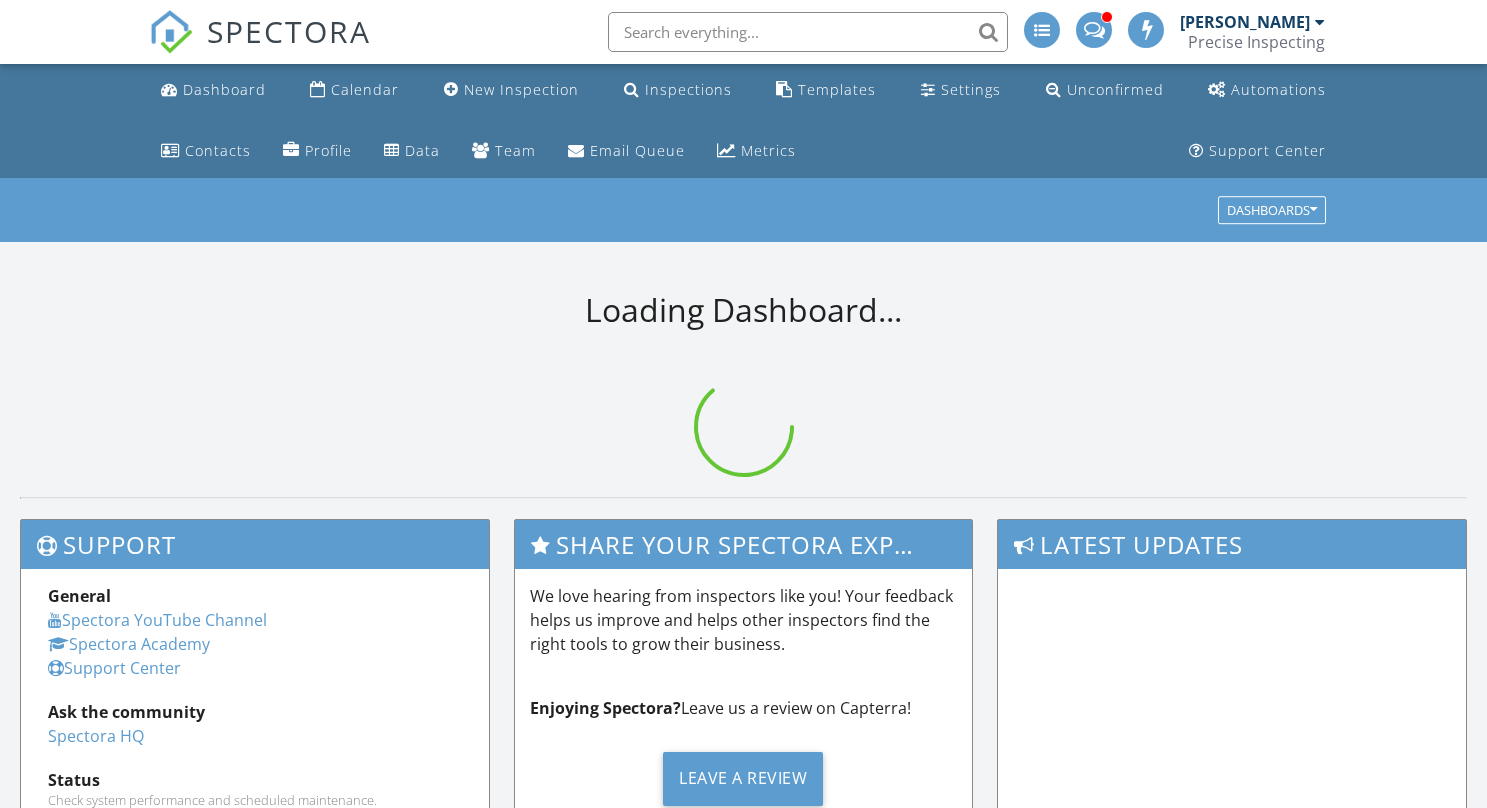 scroll, scrollTop: 0, scrollLeft: 0, axis: both 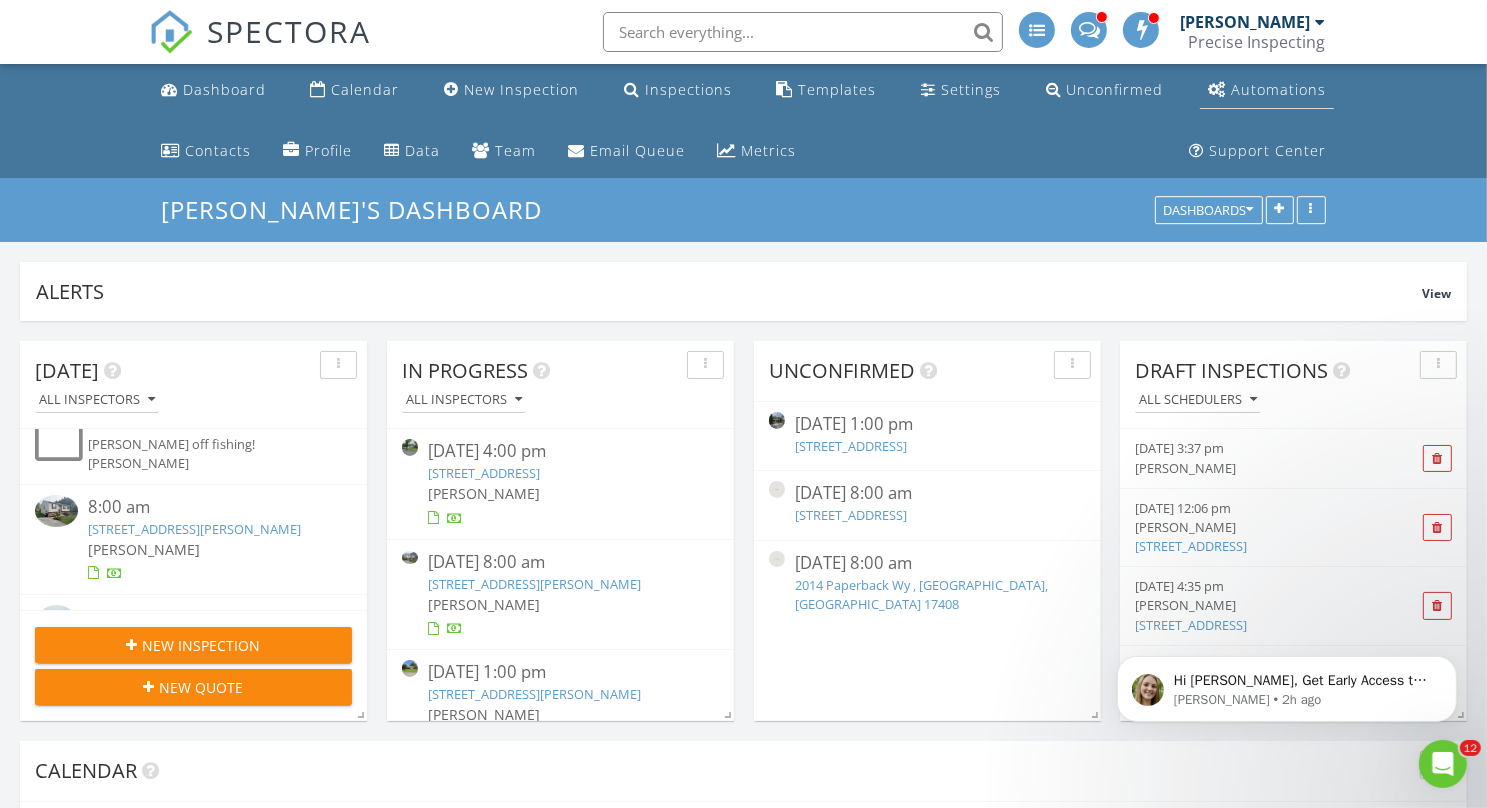 click on "Automations" at bounding box center (1278, 89) 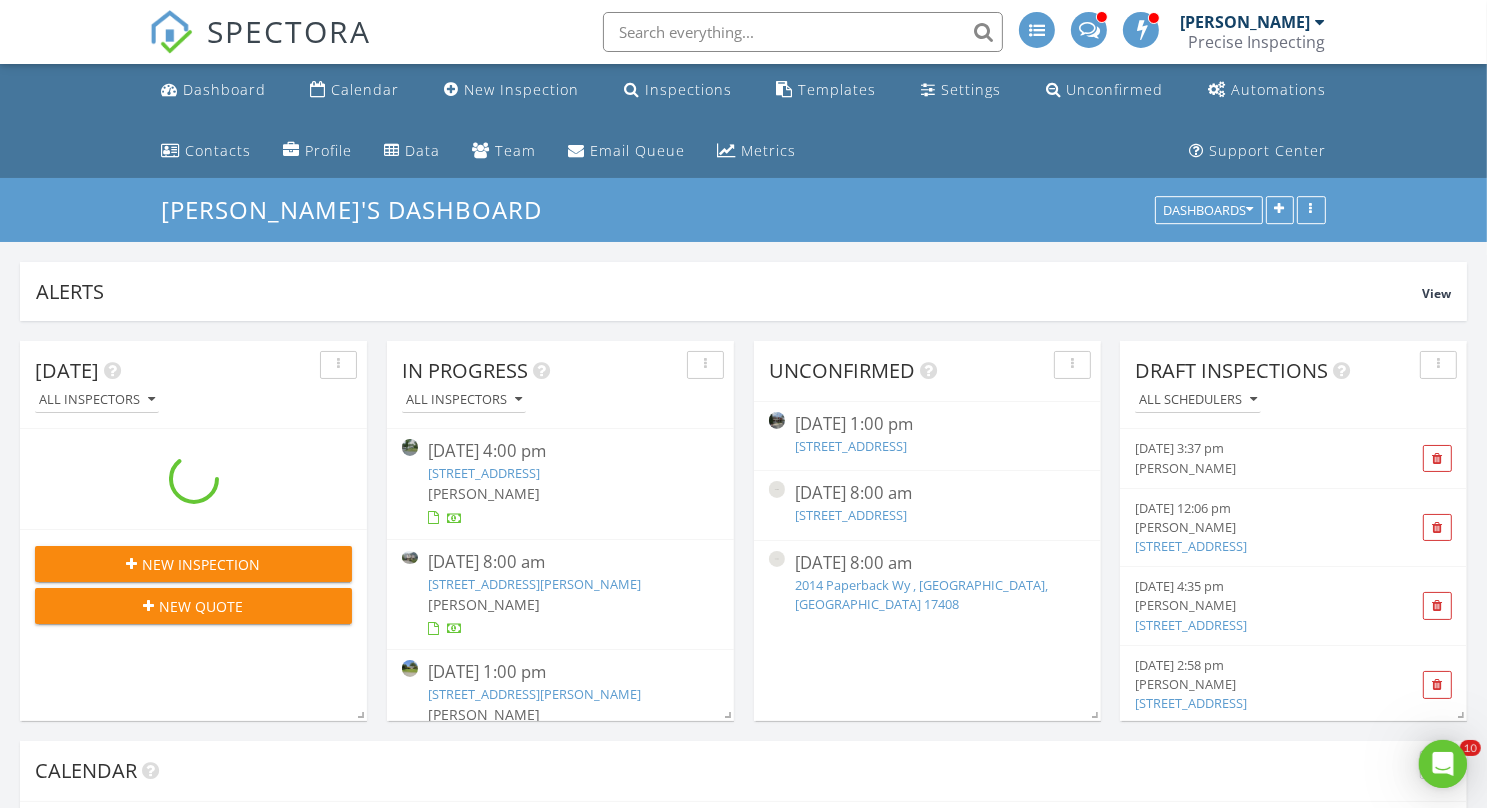 scroll, scrollTop: 0, scrollLeft: 0, axis: both 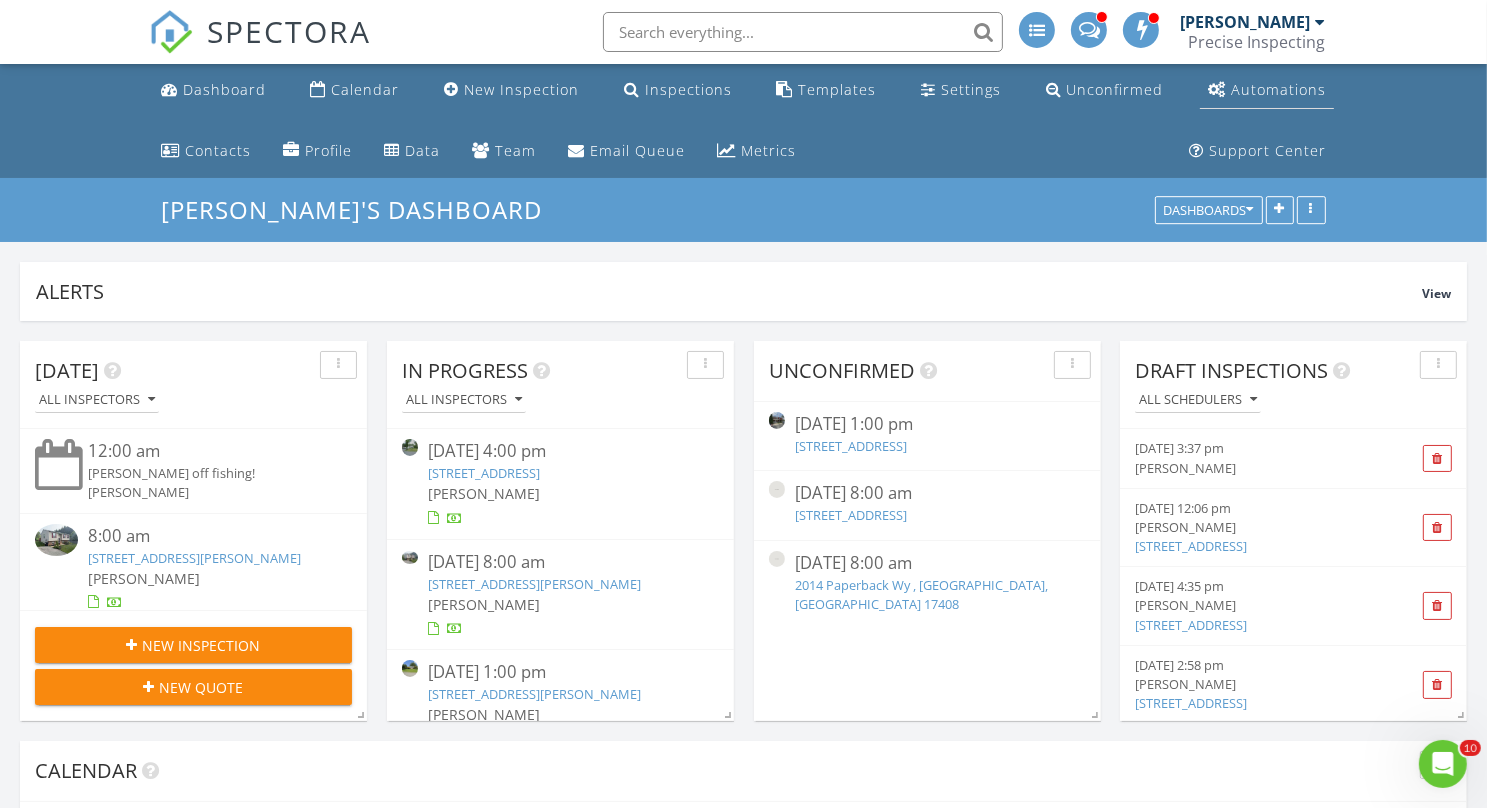 click on "Automations" at bounding box center [1278, 89] 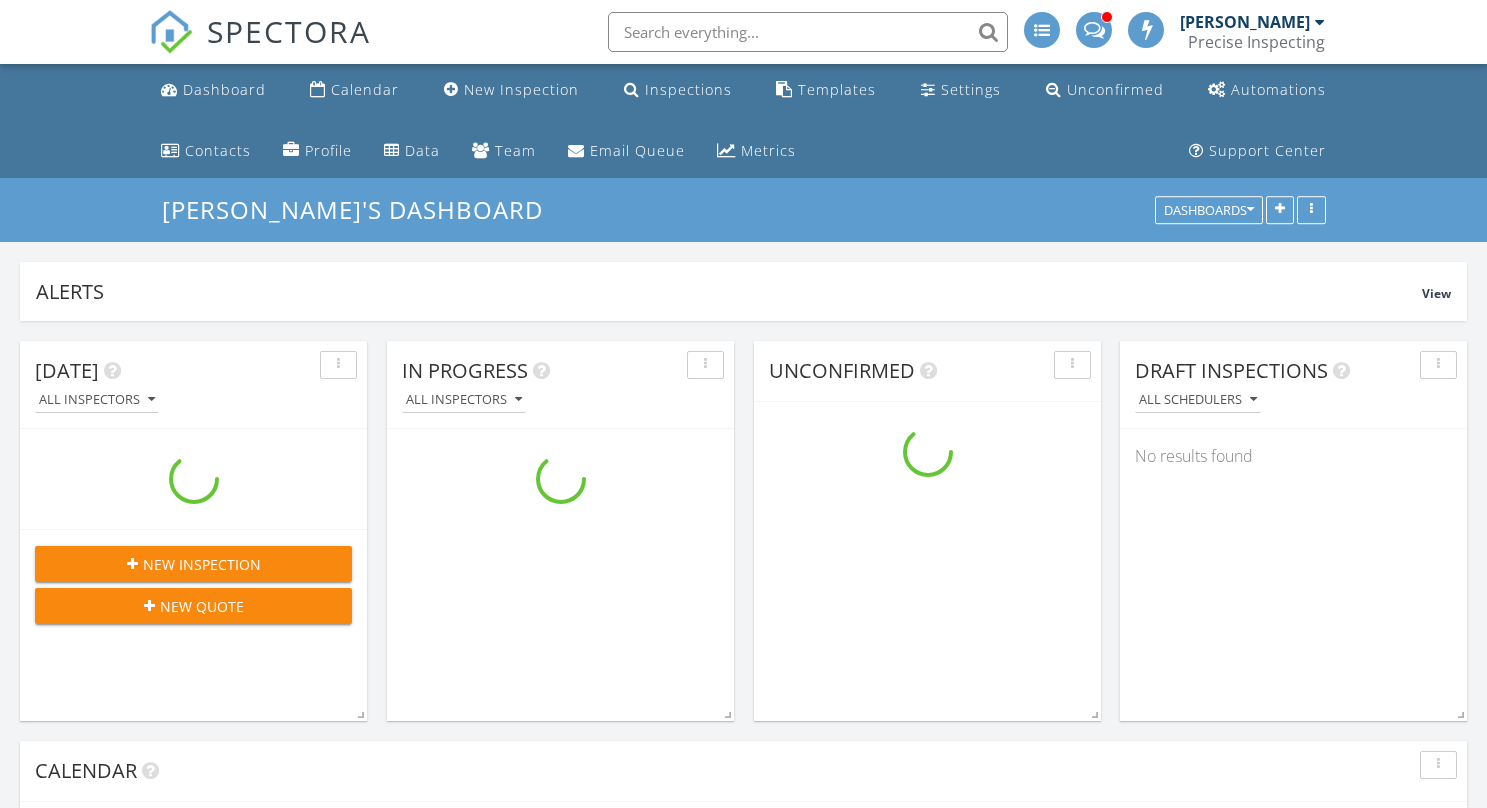 scroll, scrollTop: 0, scrollLeft: 0, axis: both 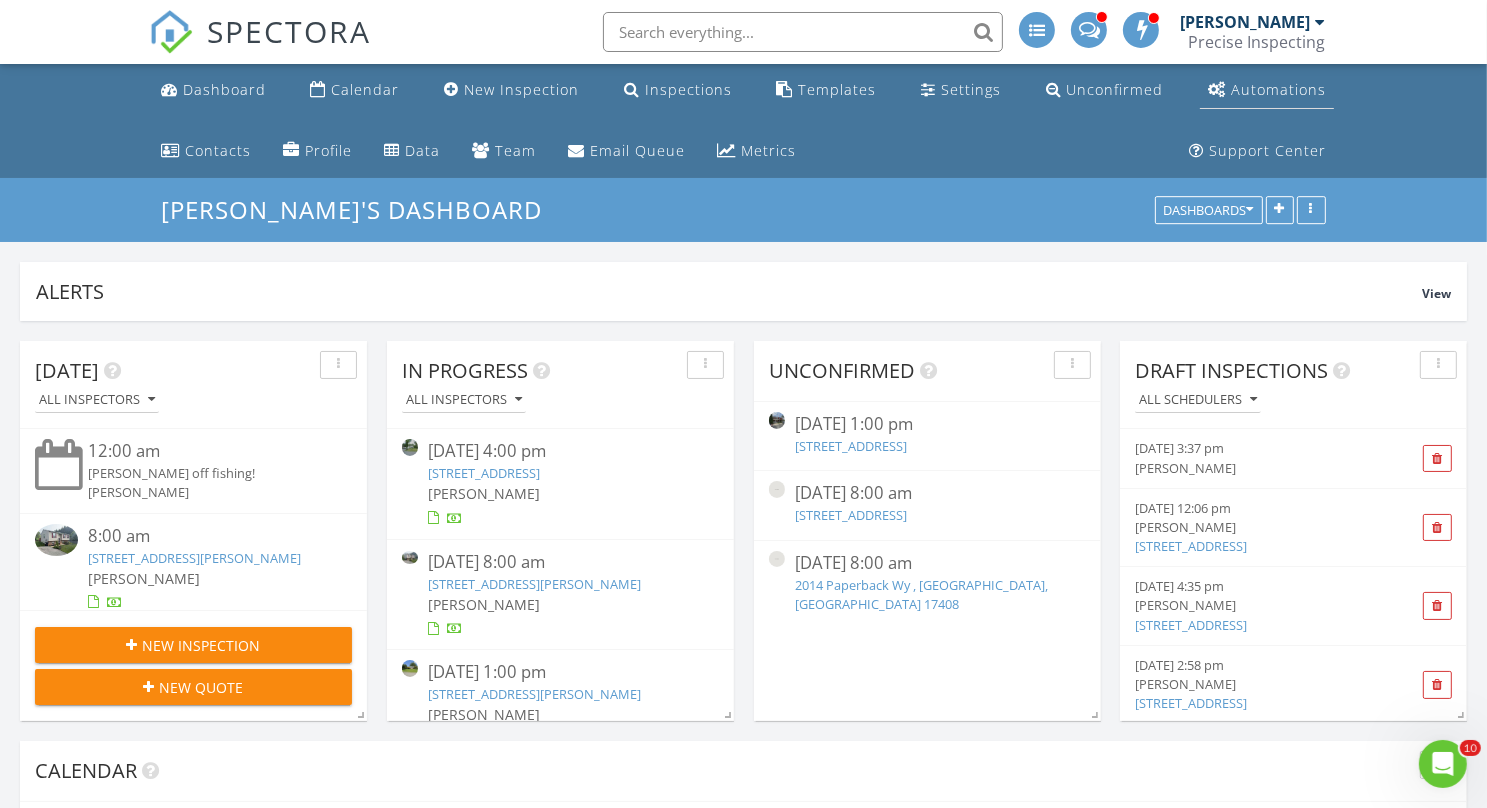 click on "Automations" at bounding box center (1278, 89) 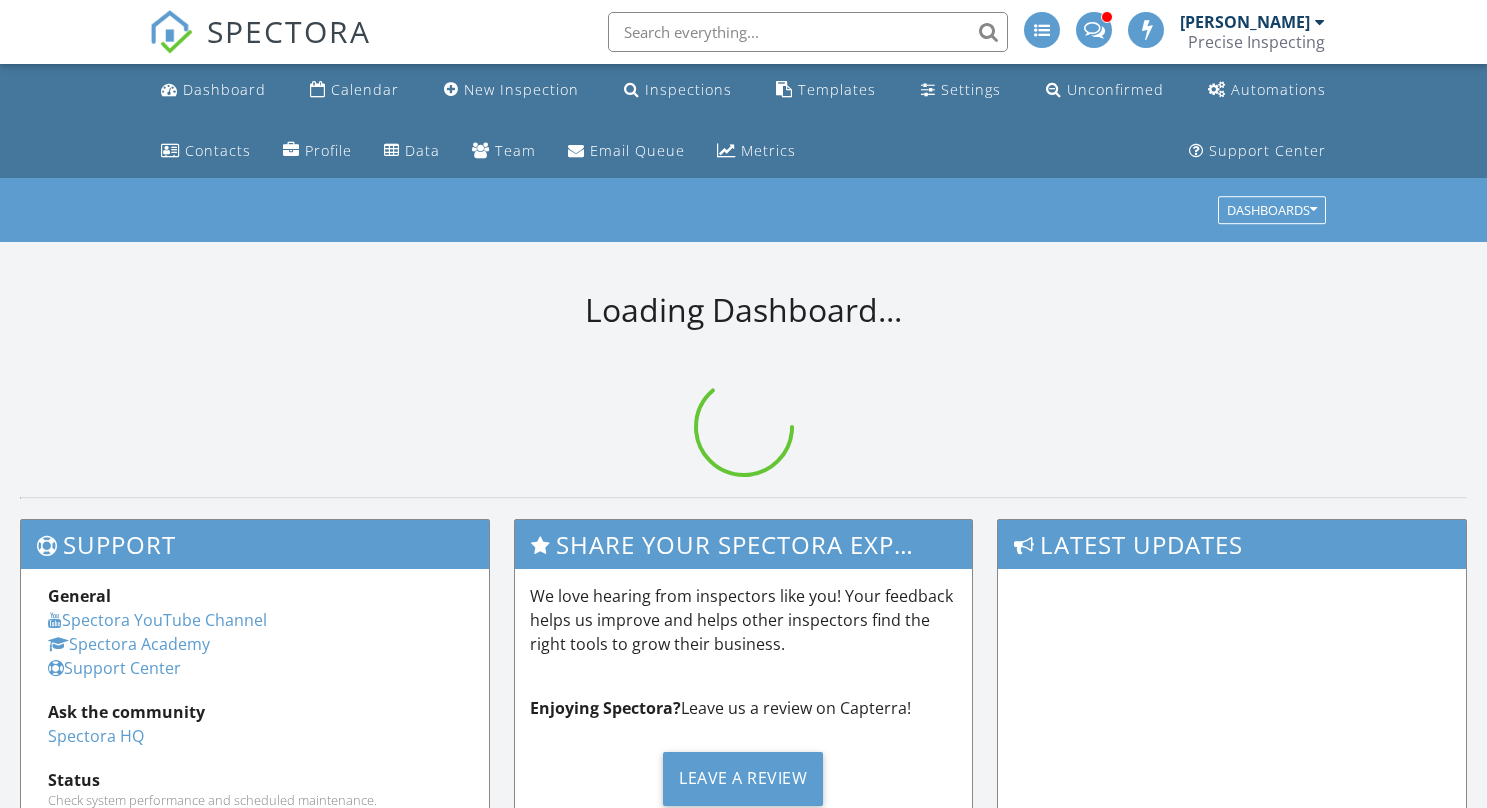 scroll, scrollTop: 0, scrollLeft: 0, axis: both 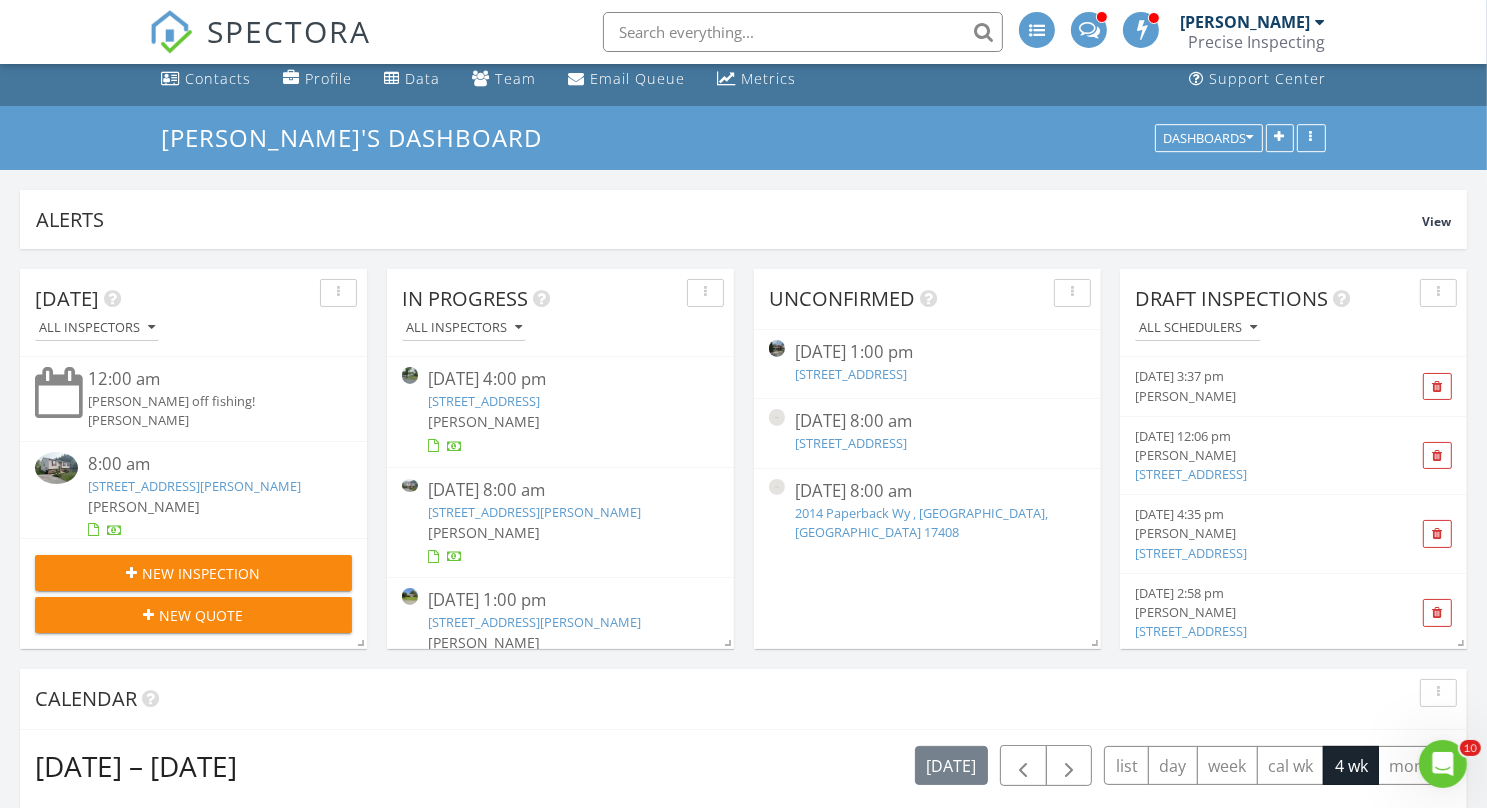 click on "[STREET_ADDRESS][PERSON_NAME]" at bounding box center [194, 486] 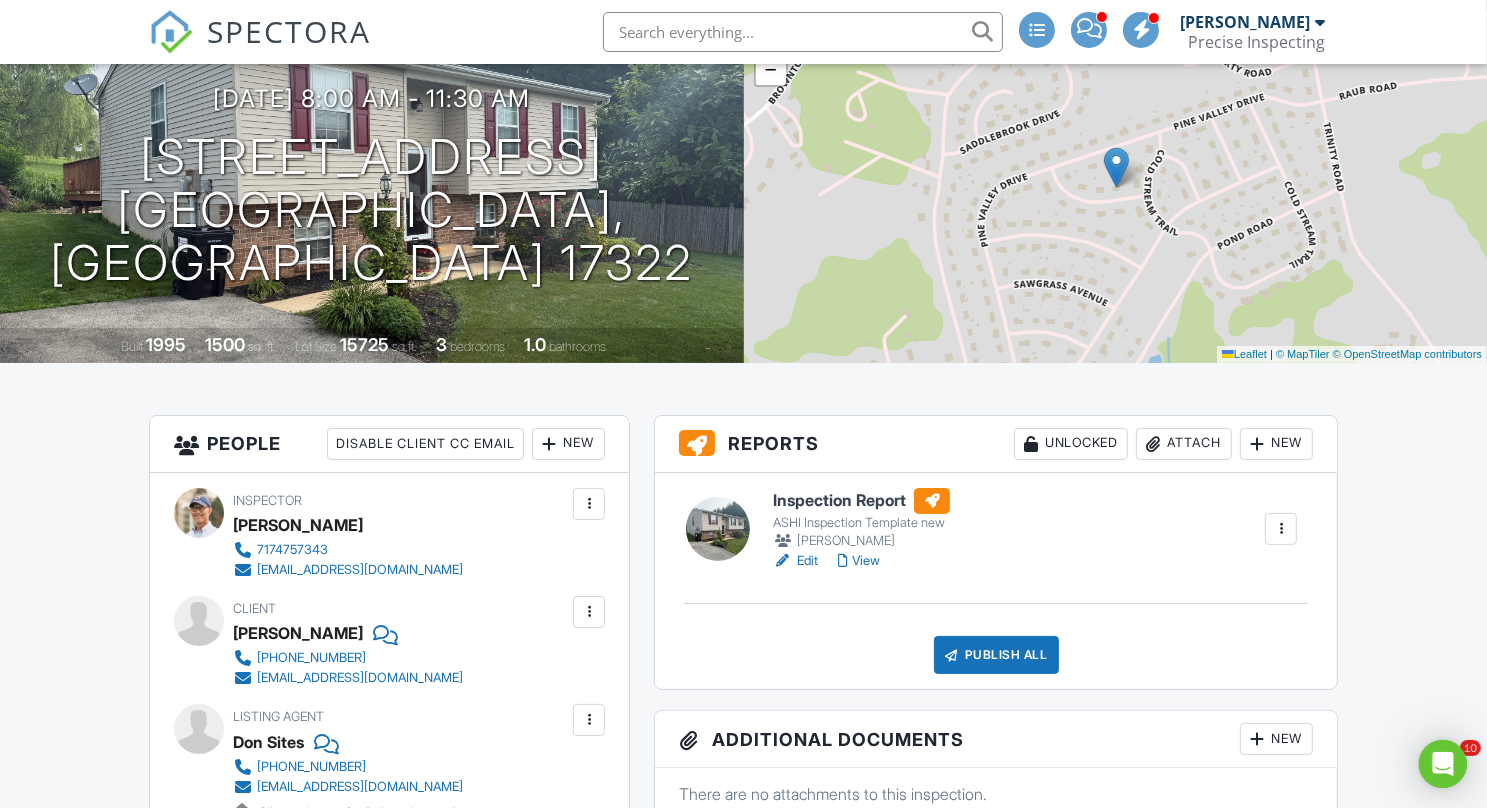 scroll, scrollTop: 0, scrollLeft: 0, axis: both 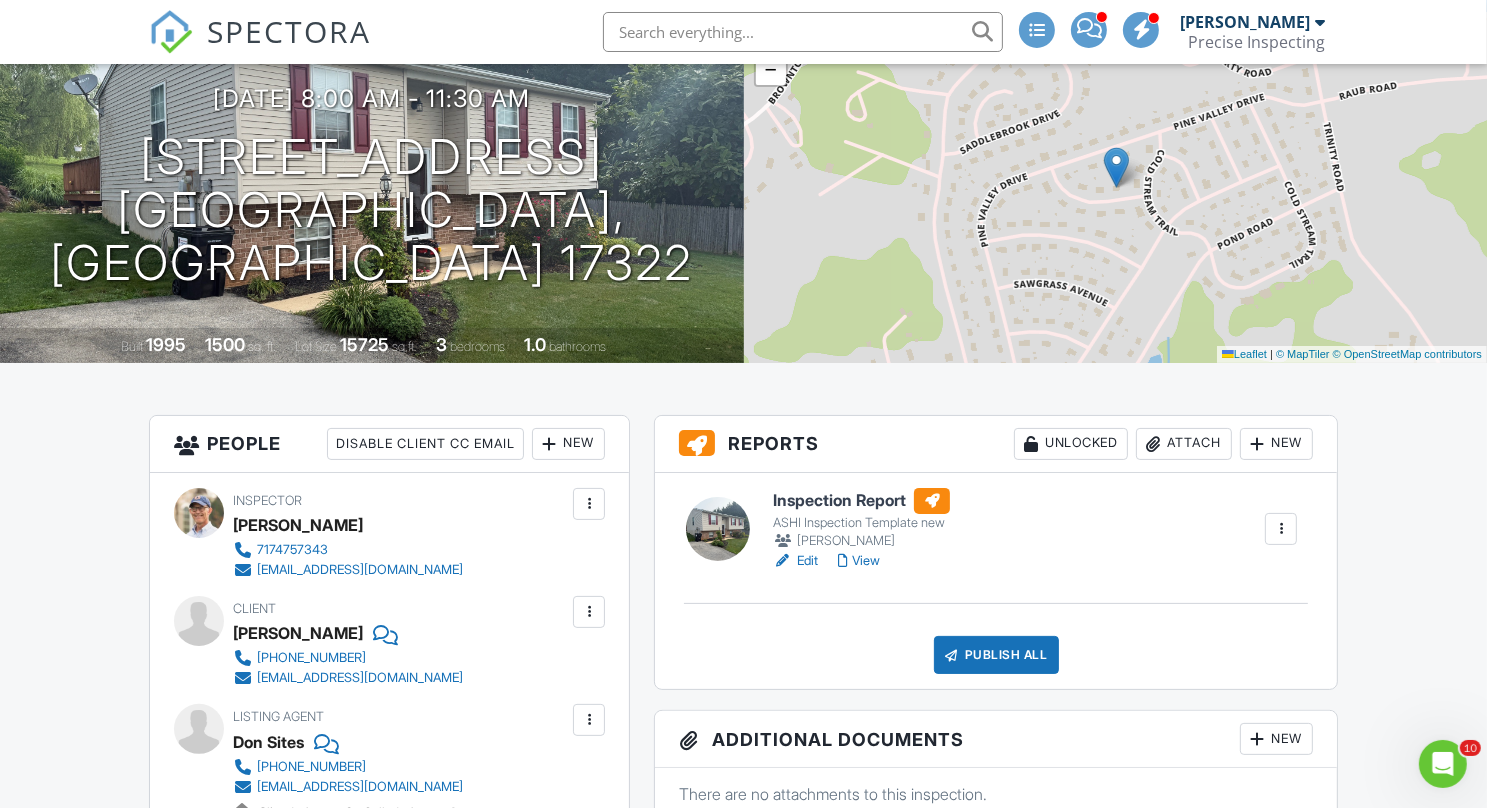click on "View" at bounding box center [859, 561] 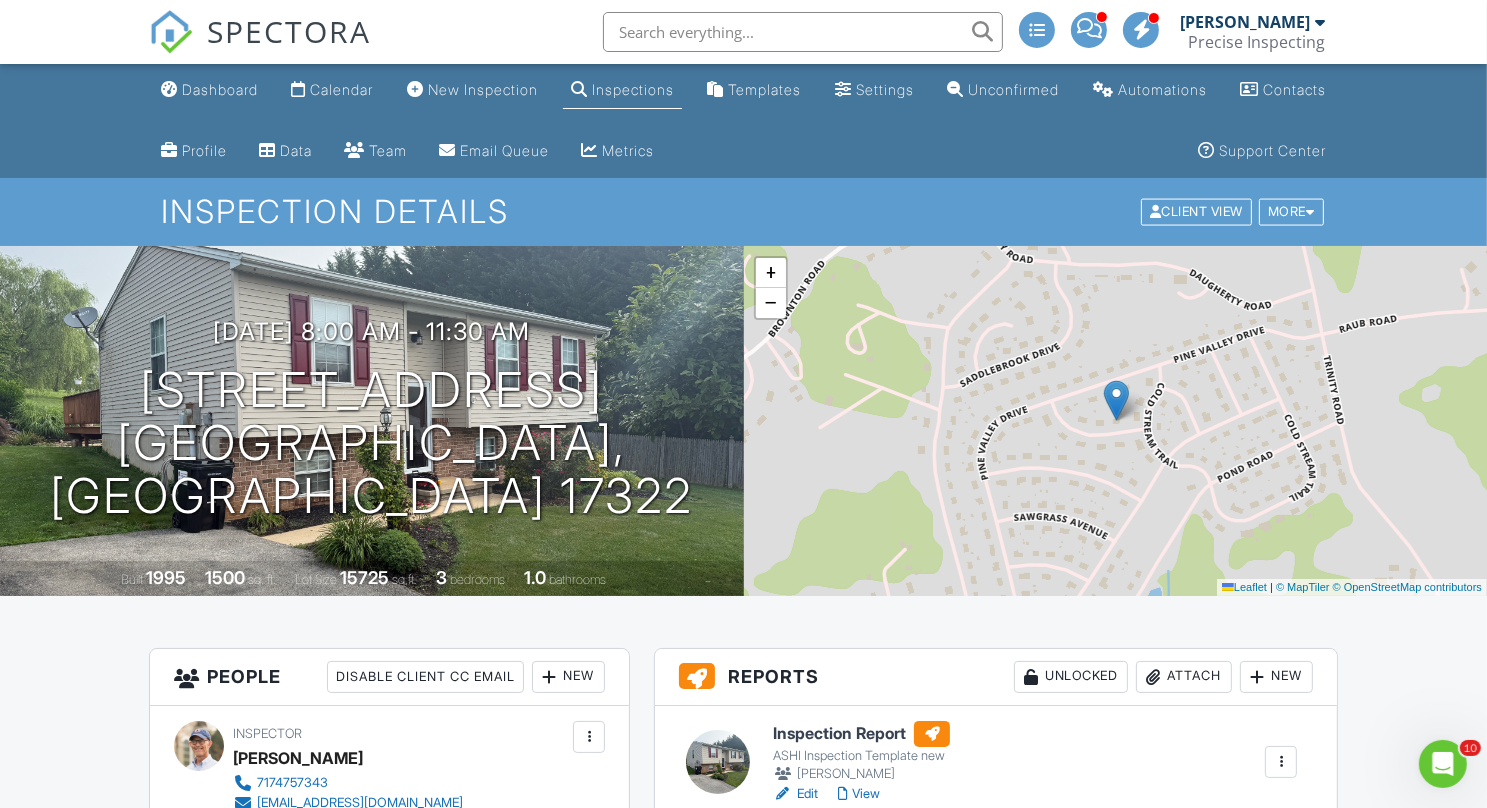 scroll, scrollTop: 0, scrollLeft: 0, axis: both 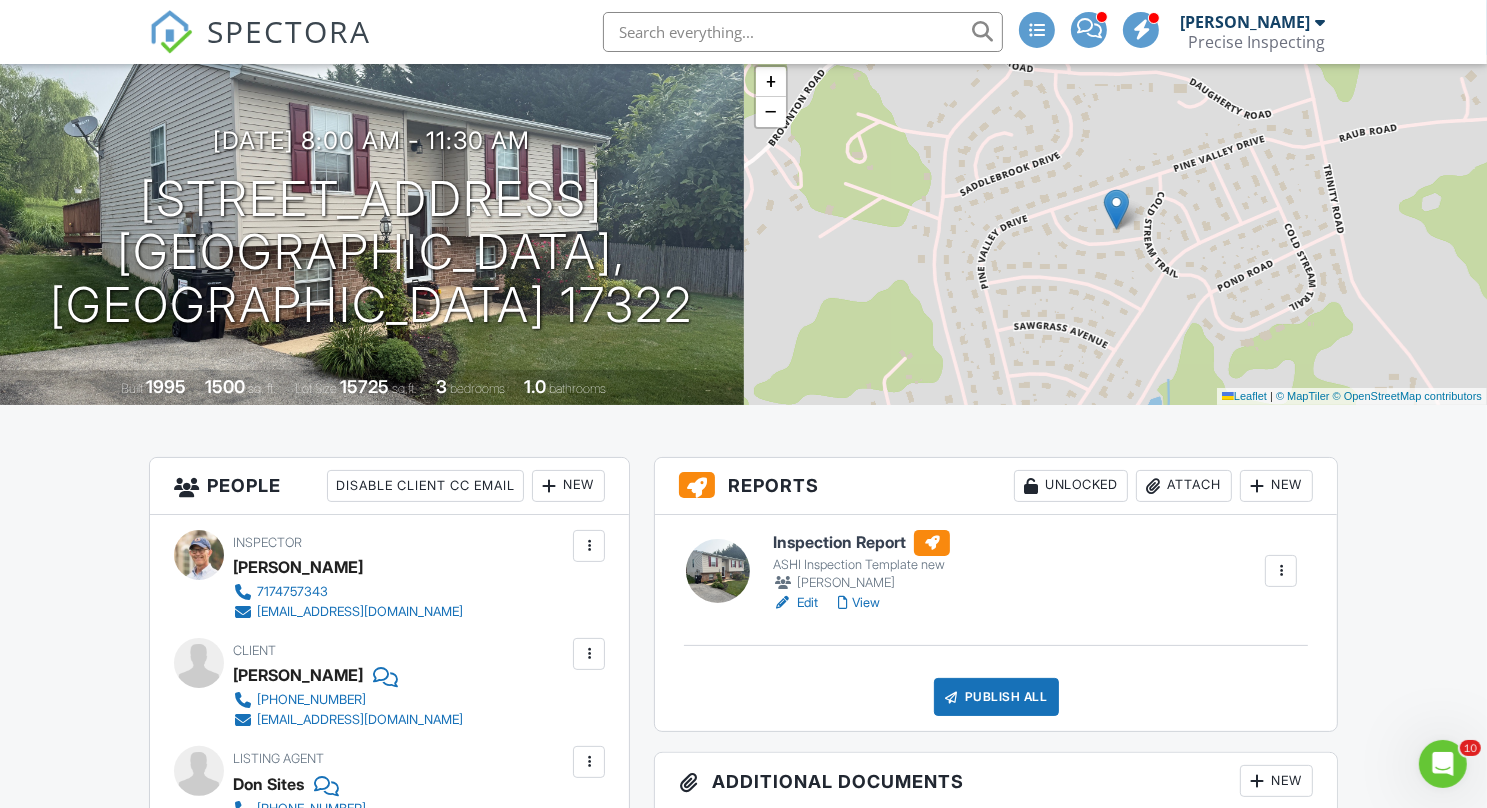 click on "View" at bounding box center (859, 603) 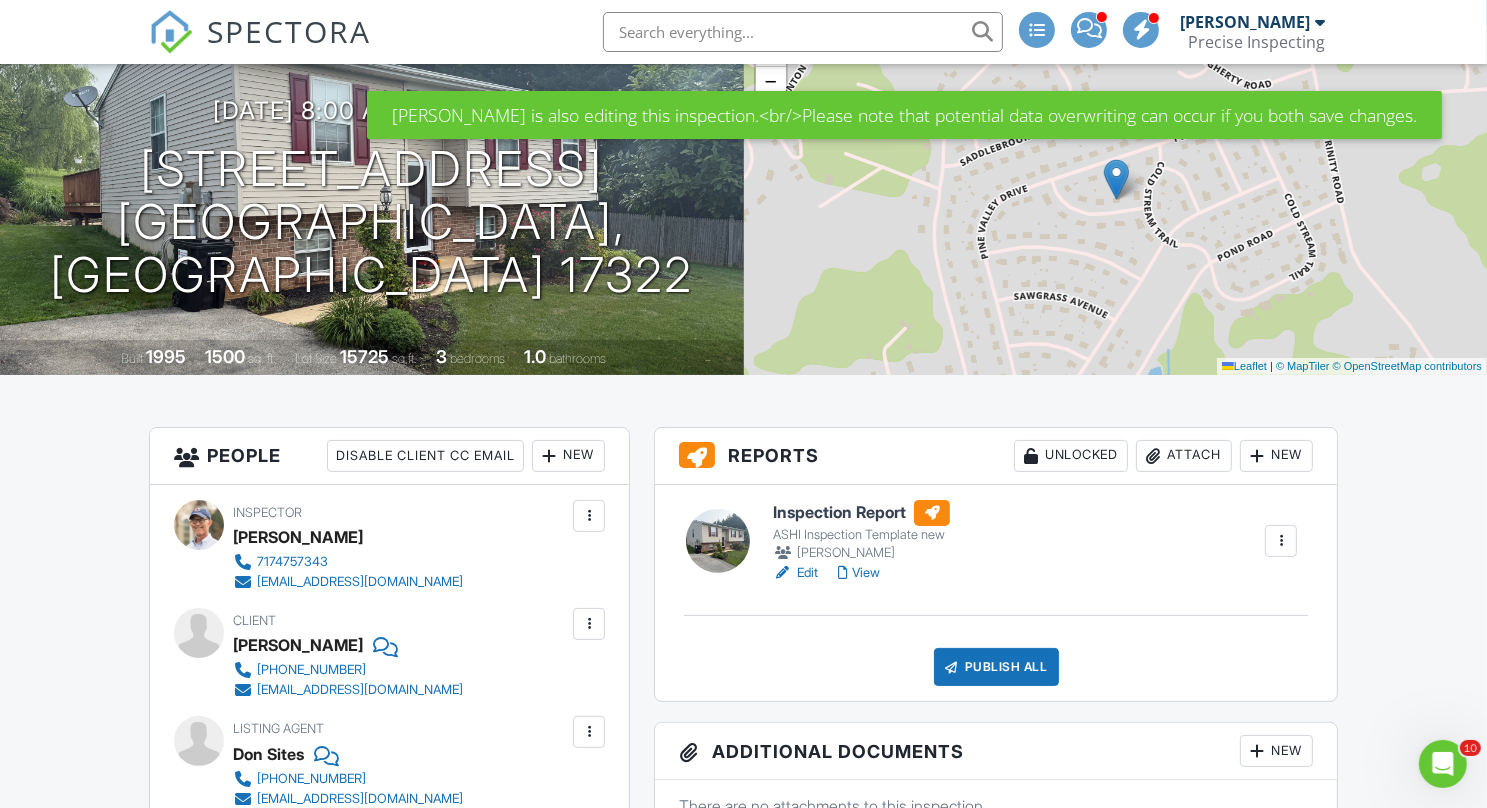 scroll, scrollTop: 0, scrollLeft: 0, axis: both 